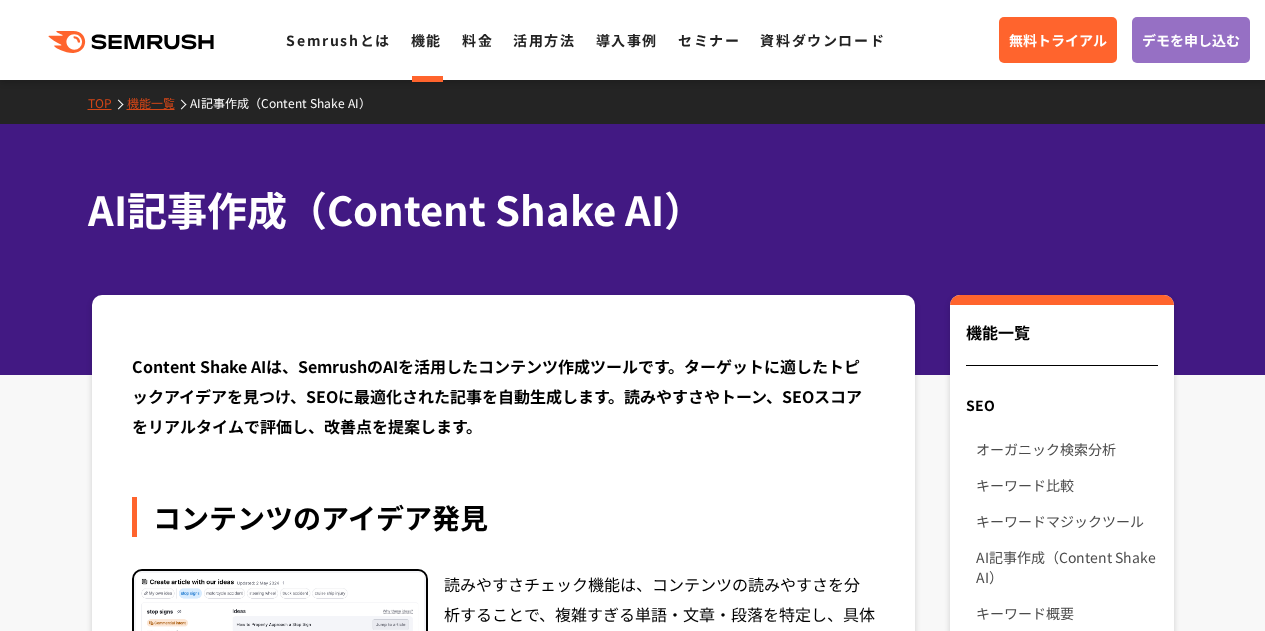 scroll, scrollTop: 391, scrollLeft: 0, axis: vertical 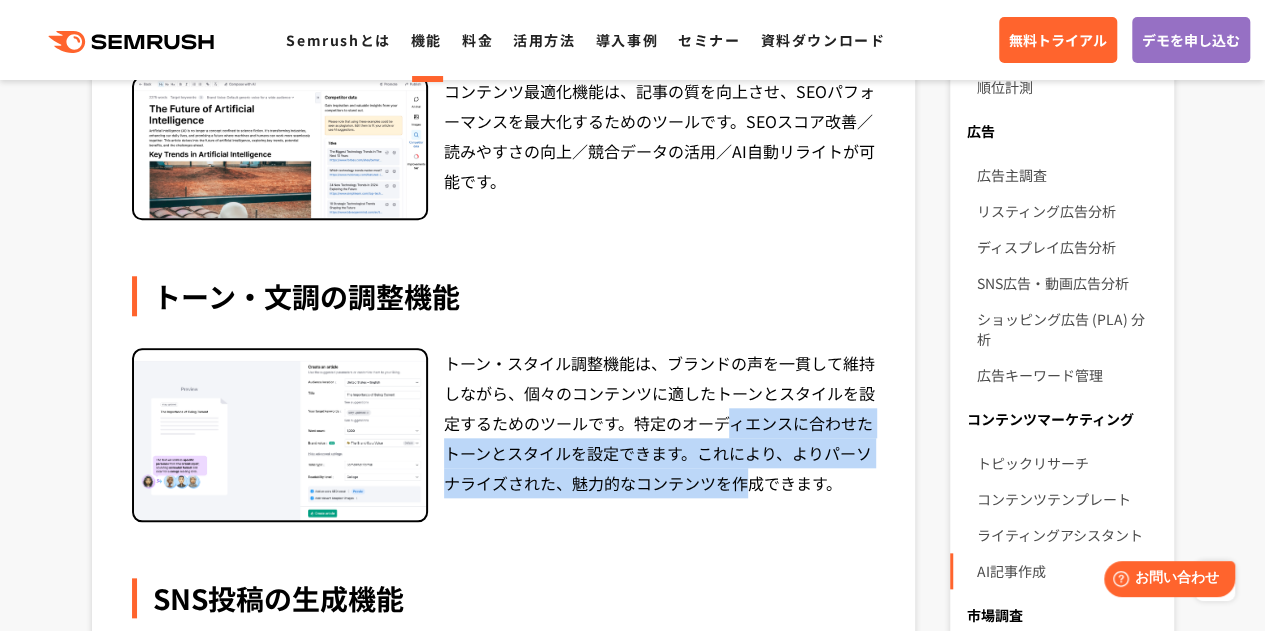 drag, startPoint x: 733, startPoint y: 422, endPoint x: 748, endPoint y: 478, distance: 57.974133 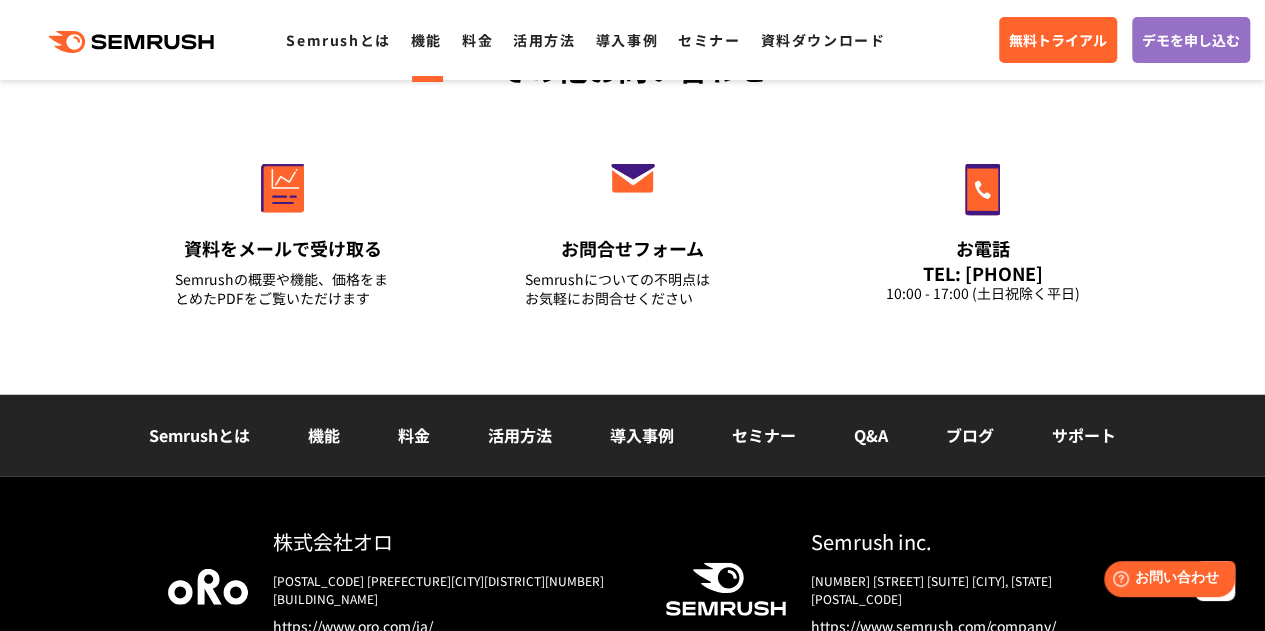 click on "お電話
TEL: 050-5783-5103
10:00 - 17:00 (土日祝除く平日)" at bounding box center [983, 227] 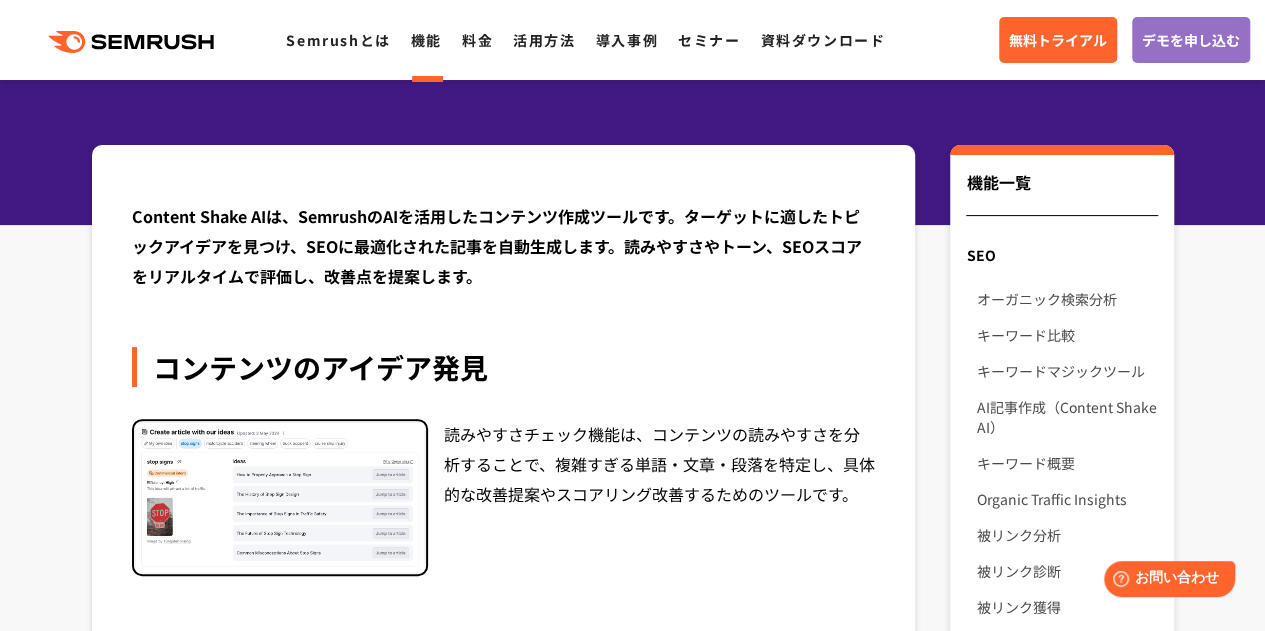 scroll, scrollTop: 149, scrollLeft: 0, axis: vertical 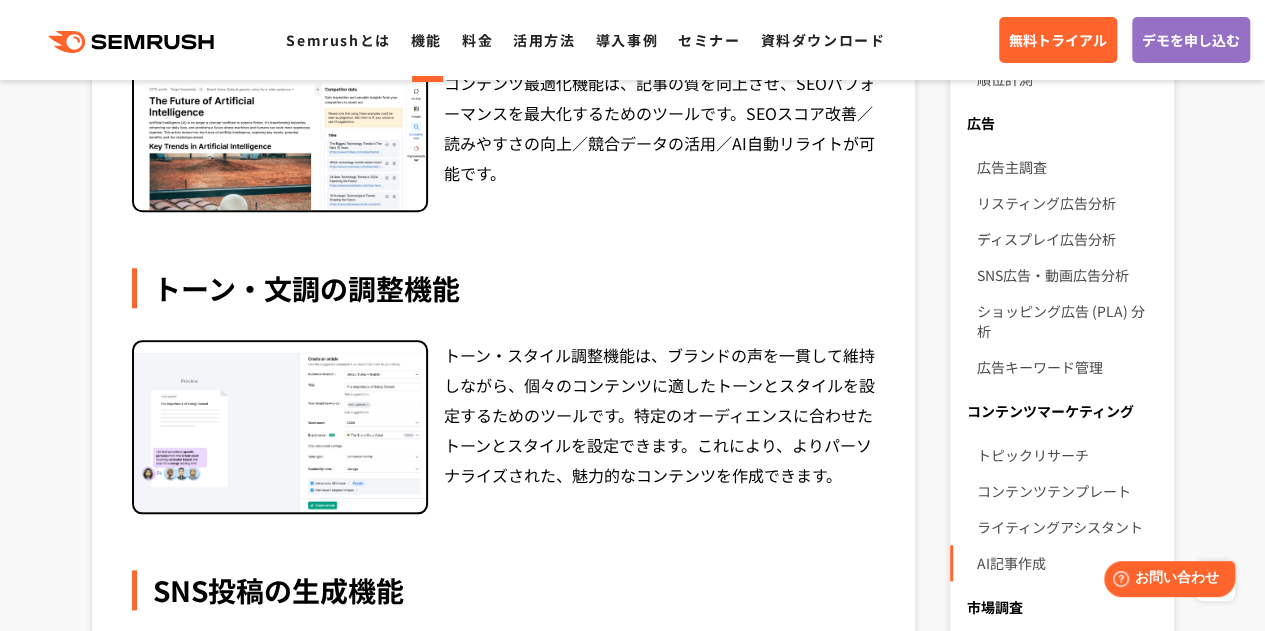 click on "トーン・スタイル調整機能は、ブランドの声を一貫して維持しながら、個々のコンテンツに適したトーンとスタイルを設定するためのツールです。特定のオーディエンスに合わせたトーンとスタイルを設定できます。これにより、よりパーソナライズされた、魅力的なコンテンツを作成できます。" at bounding box center [660, 427] 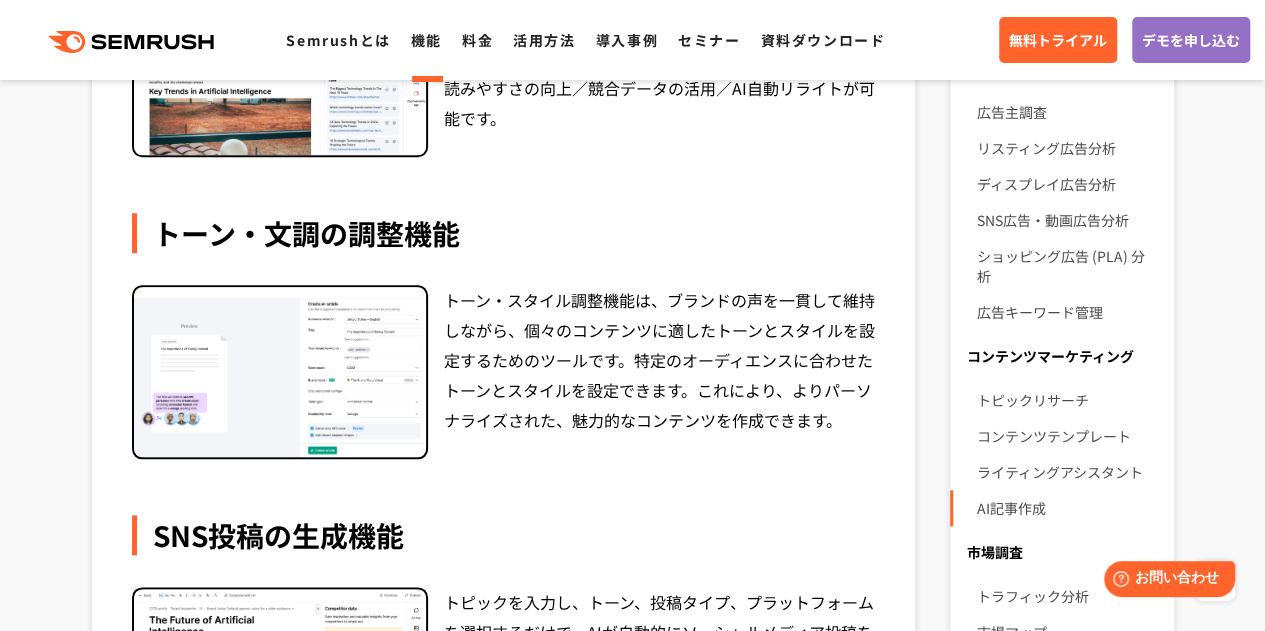 scroll, scrollTop: 842, scrollLeft: 0, axis: vertical 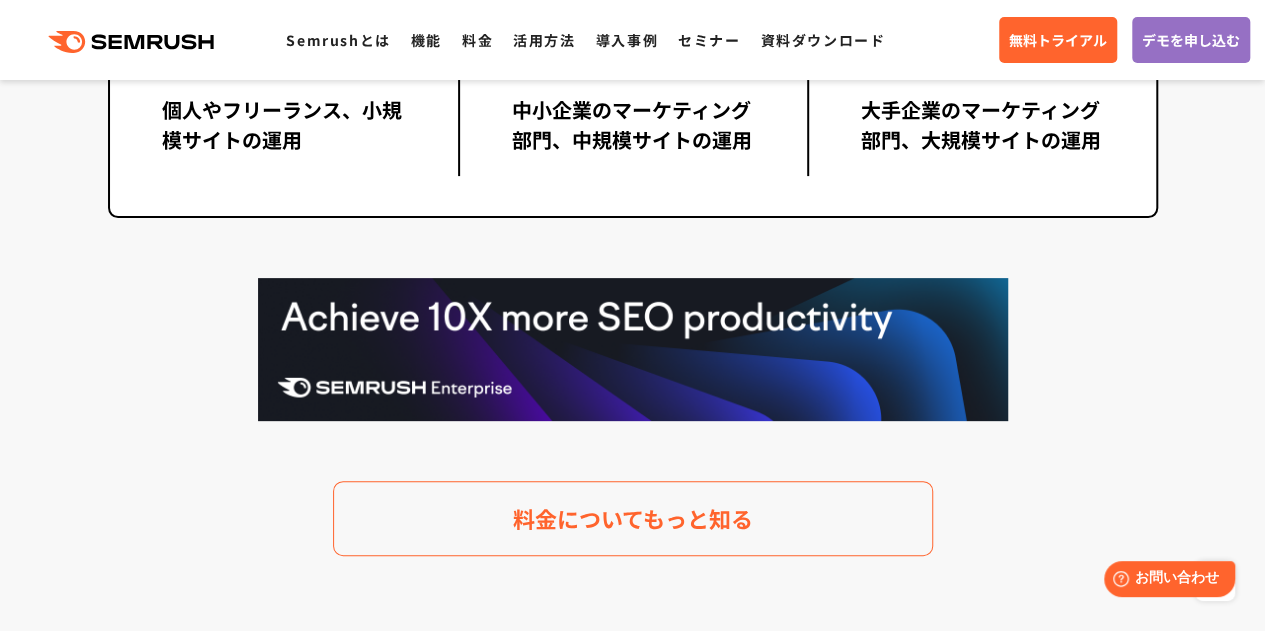 click on "料金プラン
月額$139.95(税込 $153.95)〜から利用可能。圧倒的なコストパフォーマンス
Proプラン
$  139 .95/月
(税込 $153.95 /月)
個人やフリーランス、小規模サイトの運用
Guruプラン
$  249 .95/月
(税込 $274.95 /月)
中小企業のマーケティング部門、中規模サイトの運用
$  499 .95/月" at bounding box center [632, 86] 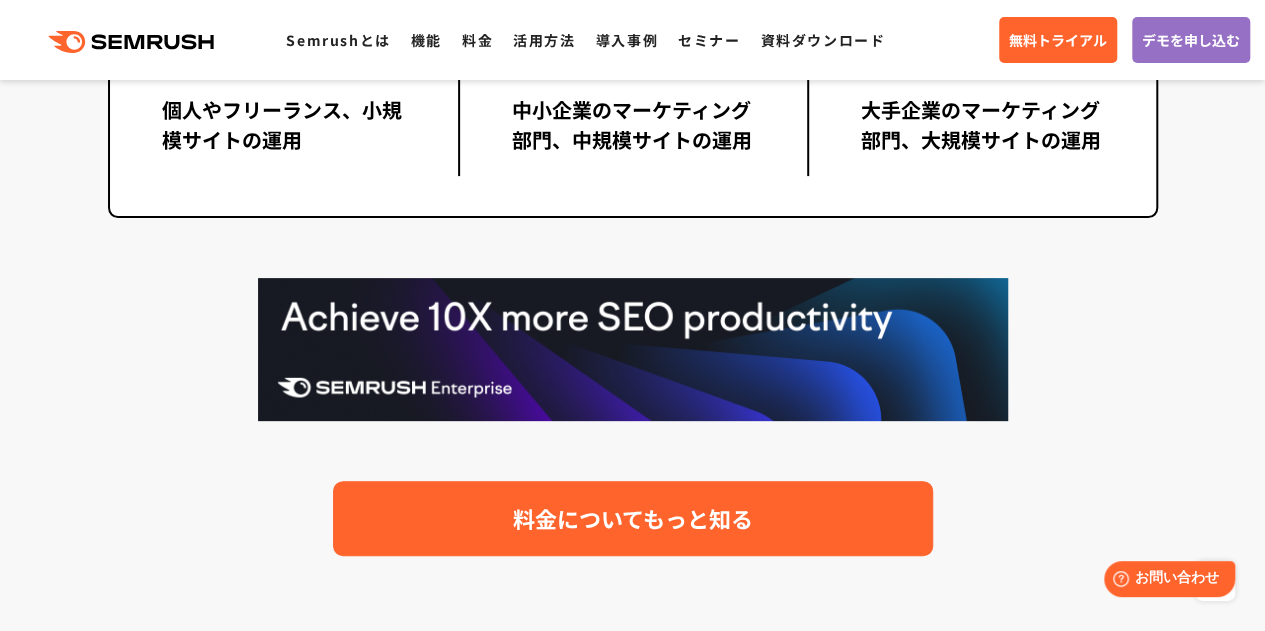 click on "料金についてもっと知る" at bounding box center [633, 518] 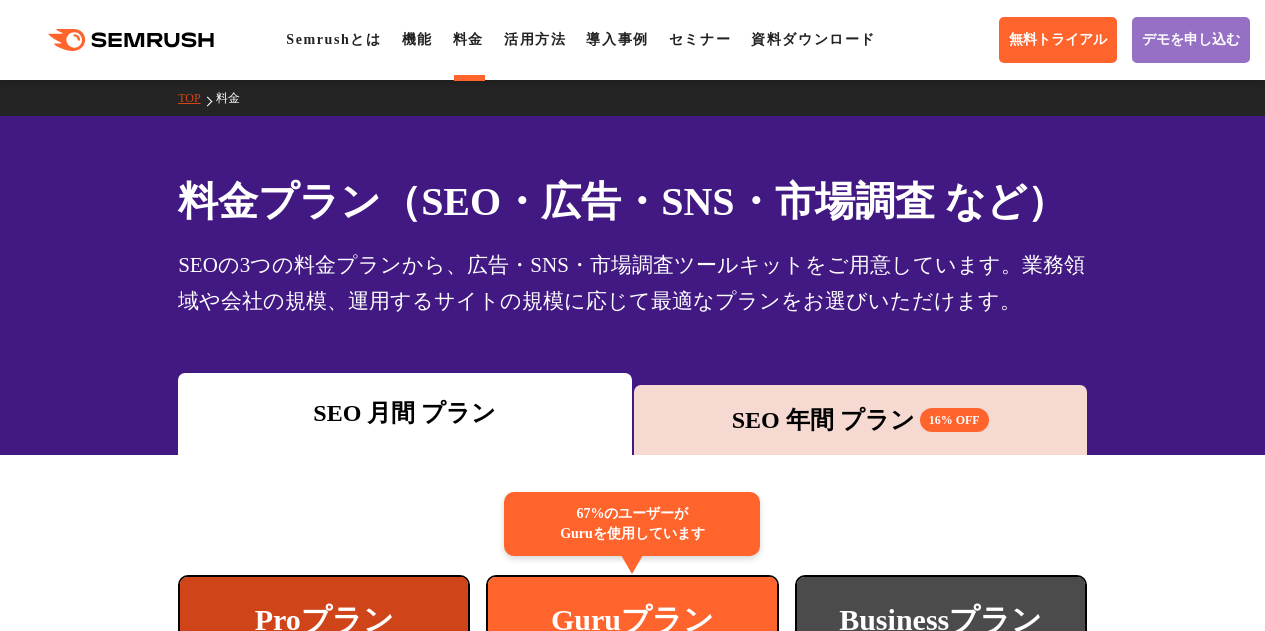 scroll, scrollTop: 183, scrollLeft: 0, axis: vertical 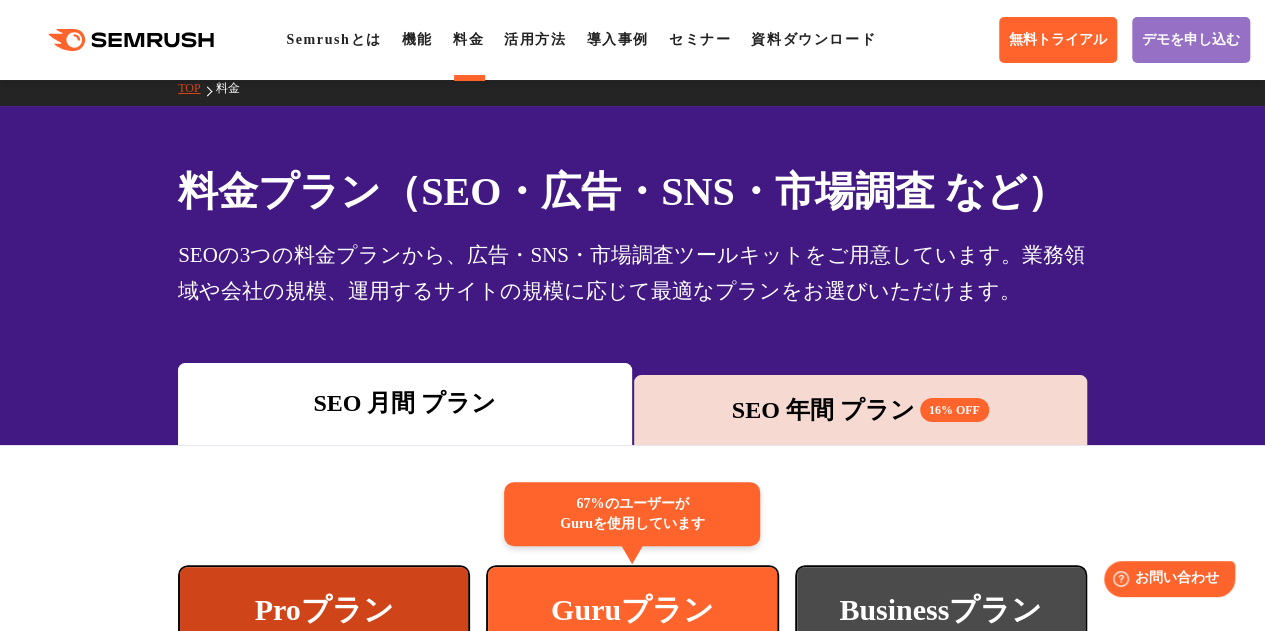 click on "SEO 年間 プラン 16% OFF" at bounding box center [860, 410] 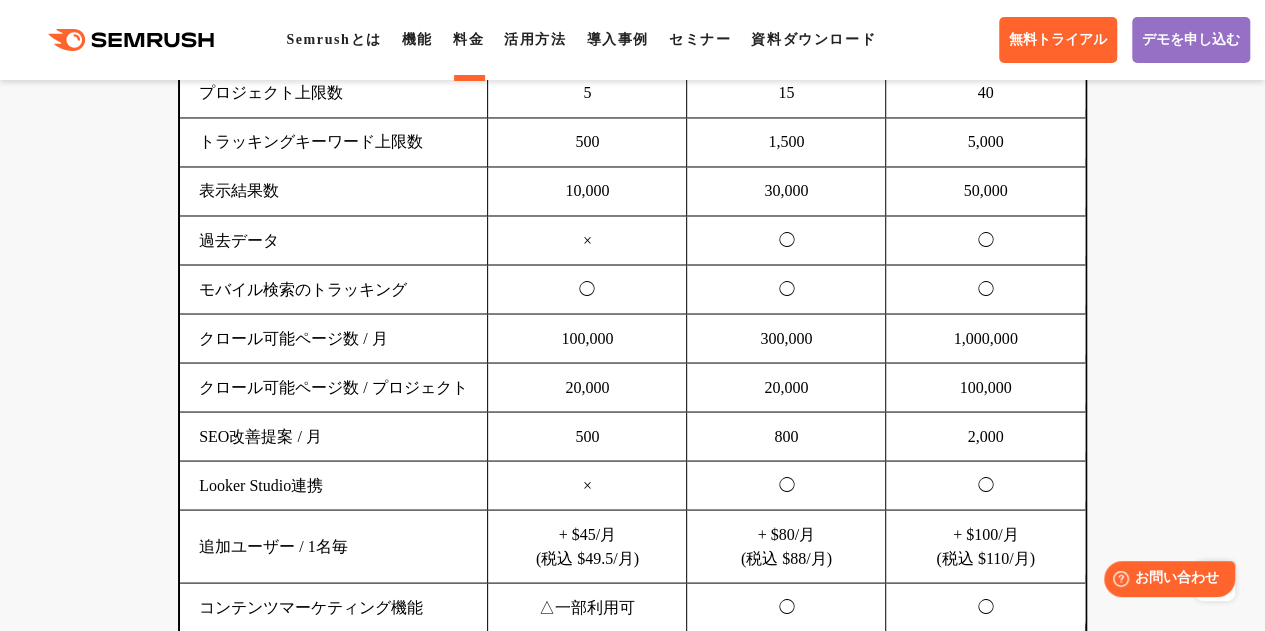 scroll, scrollTop: 1660, scrollLeft: 0, axis: vertical 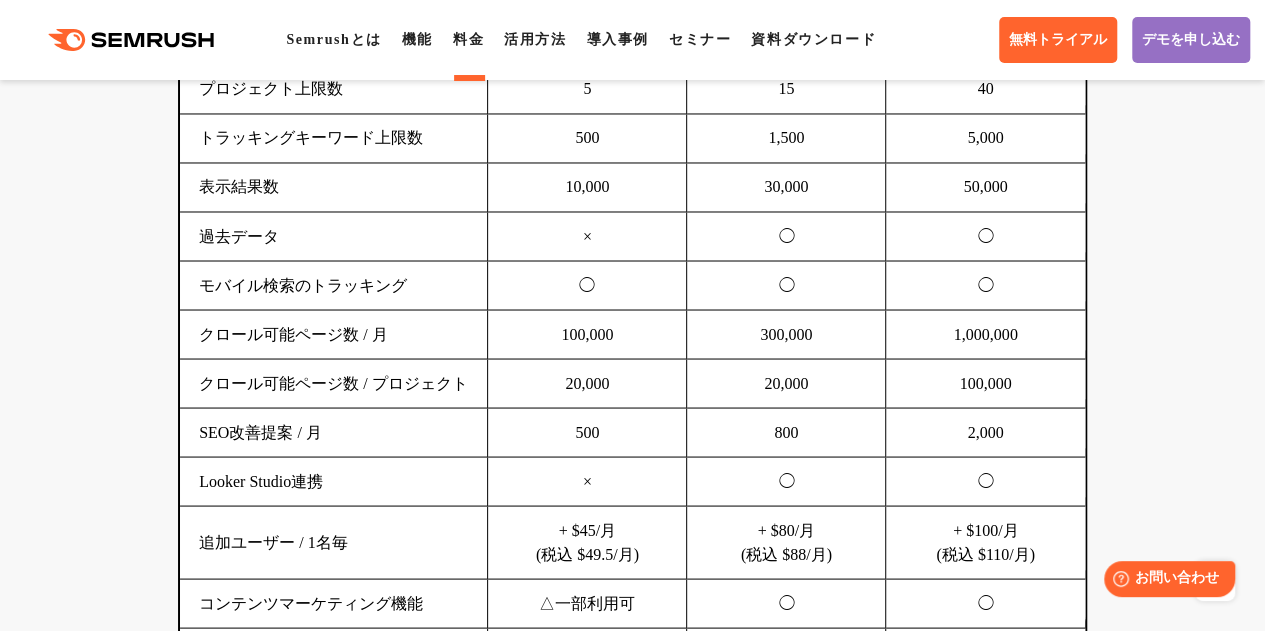 click on "クロール可能ページ数 / 月" at bounding box center (334, 334) 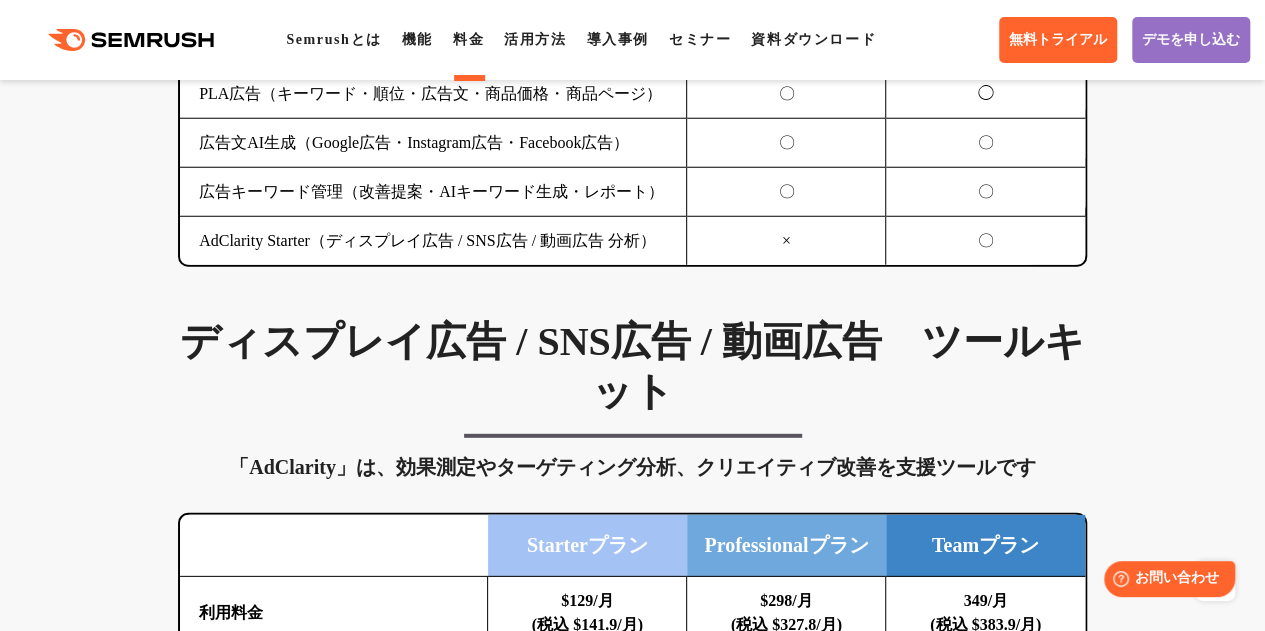 scroll, scrollTop: 2642, scrollLeft: 0, axis: vertical 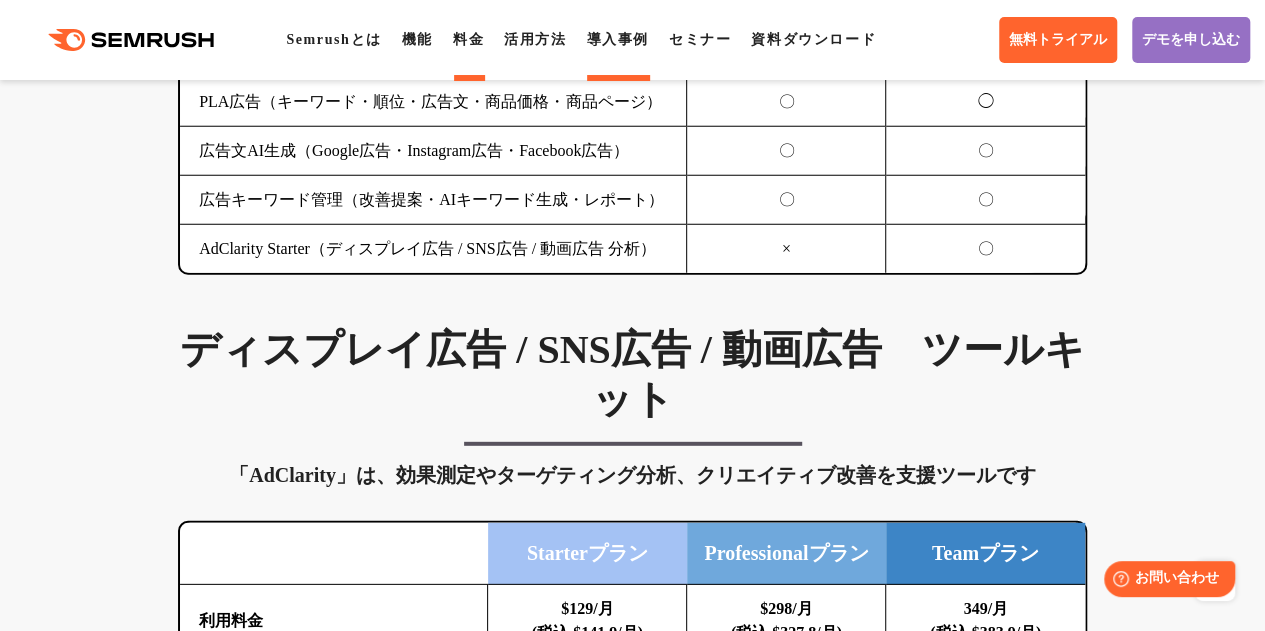 click on "導入事例" at bounding box center [617, 39] 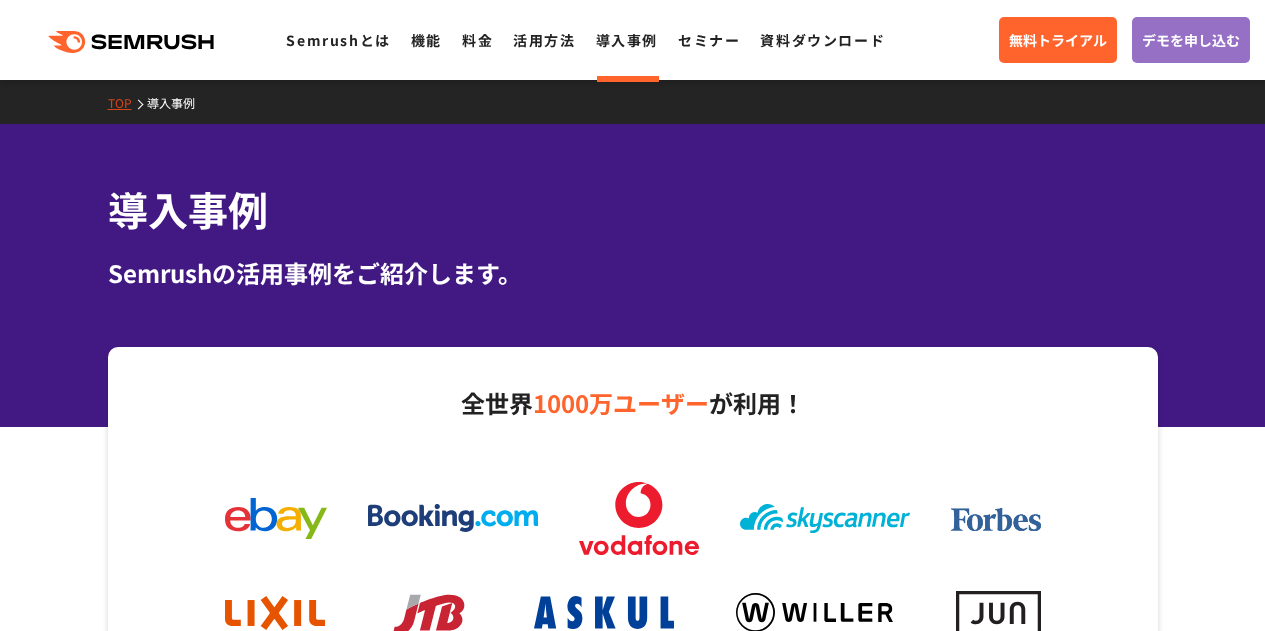scroll, scrollTop: 0, scrollLeft: 0, axis: both 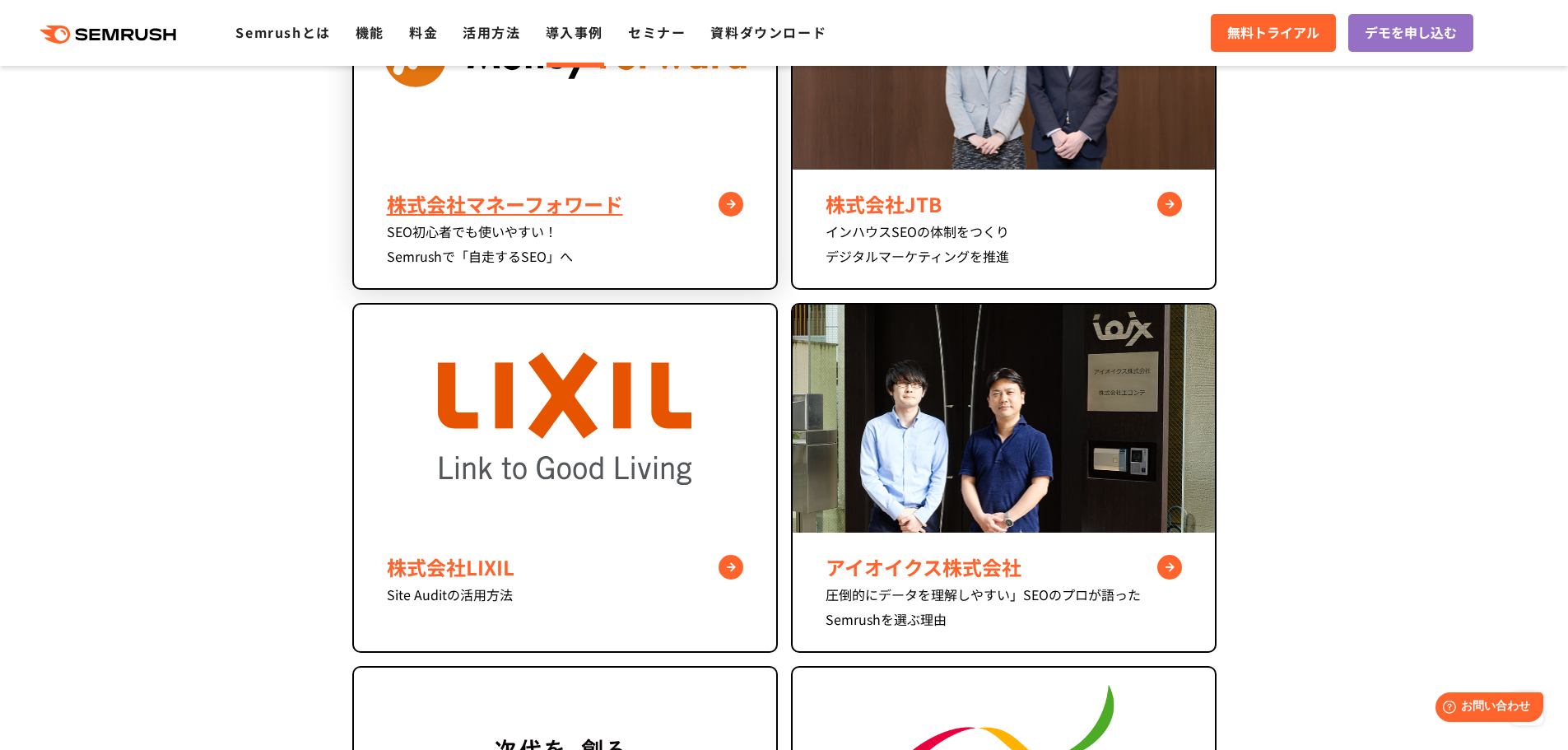 click at bounding box center [565, 55] 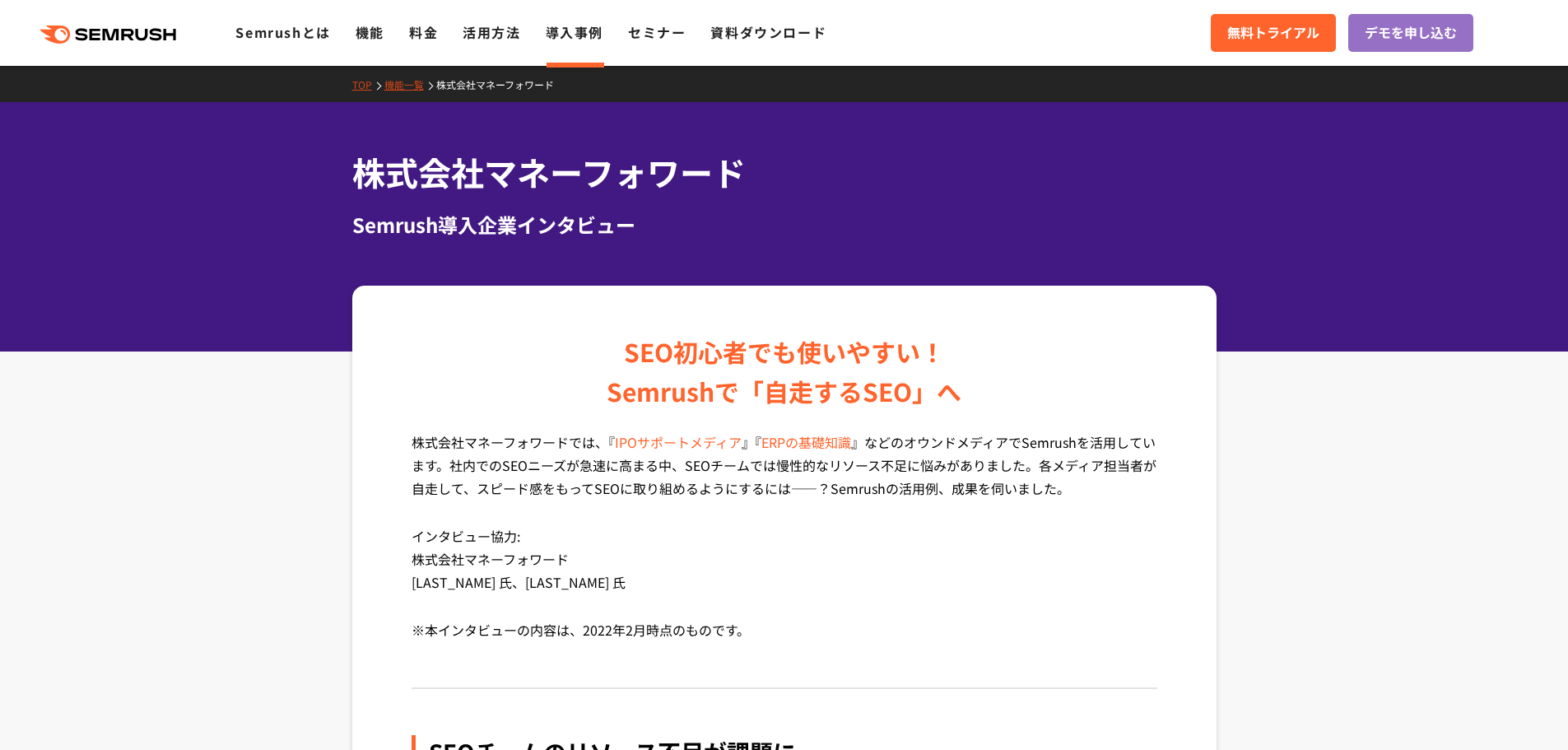 scroll, scrollTop: 0, scrollLeft: 0, axis: both 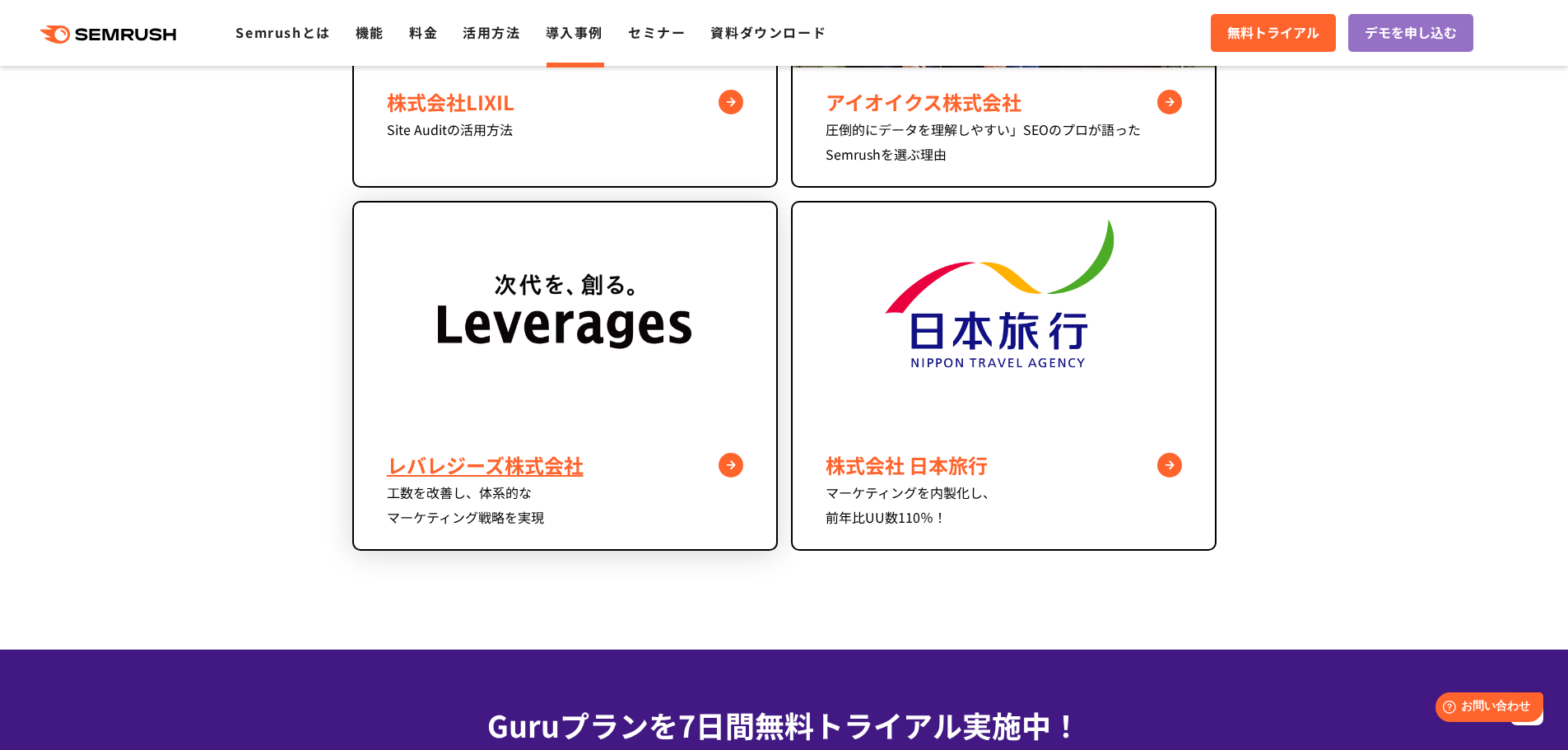 click at bounding box center [565, 316] 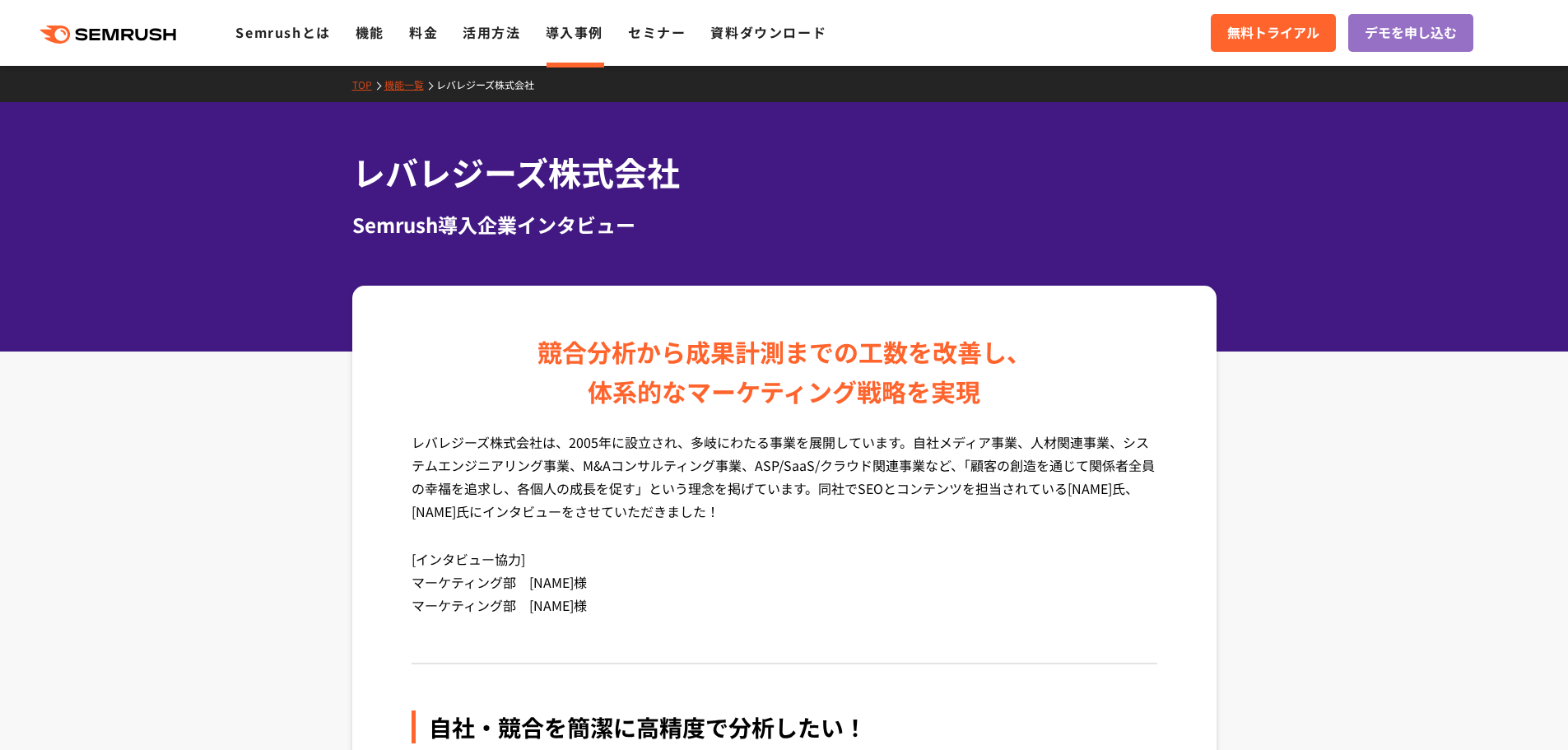 scroll, scrollTop: 0, scrollLeft: 0, axis: both 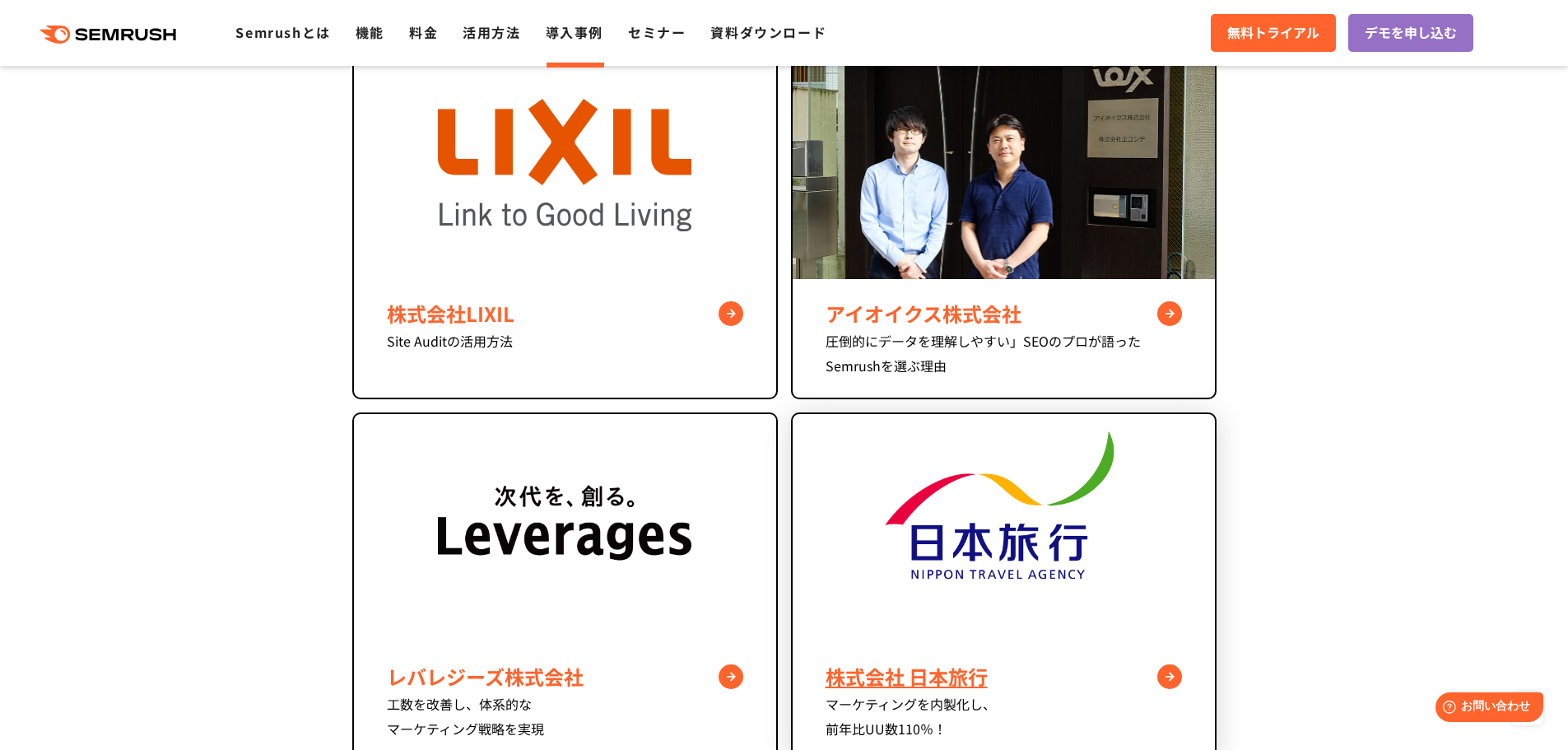 click at bounding box center [1003, 528] 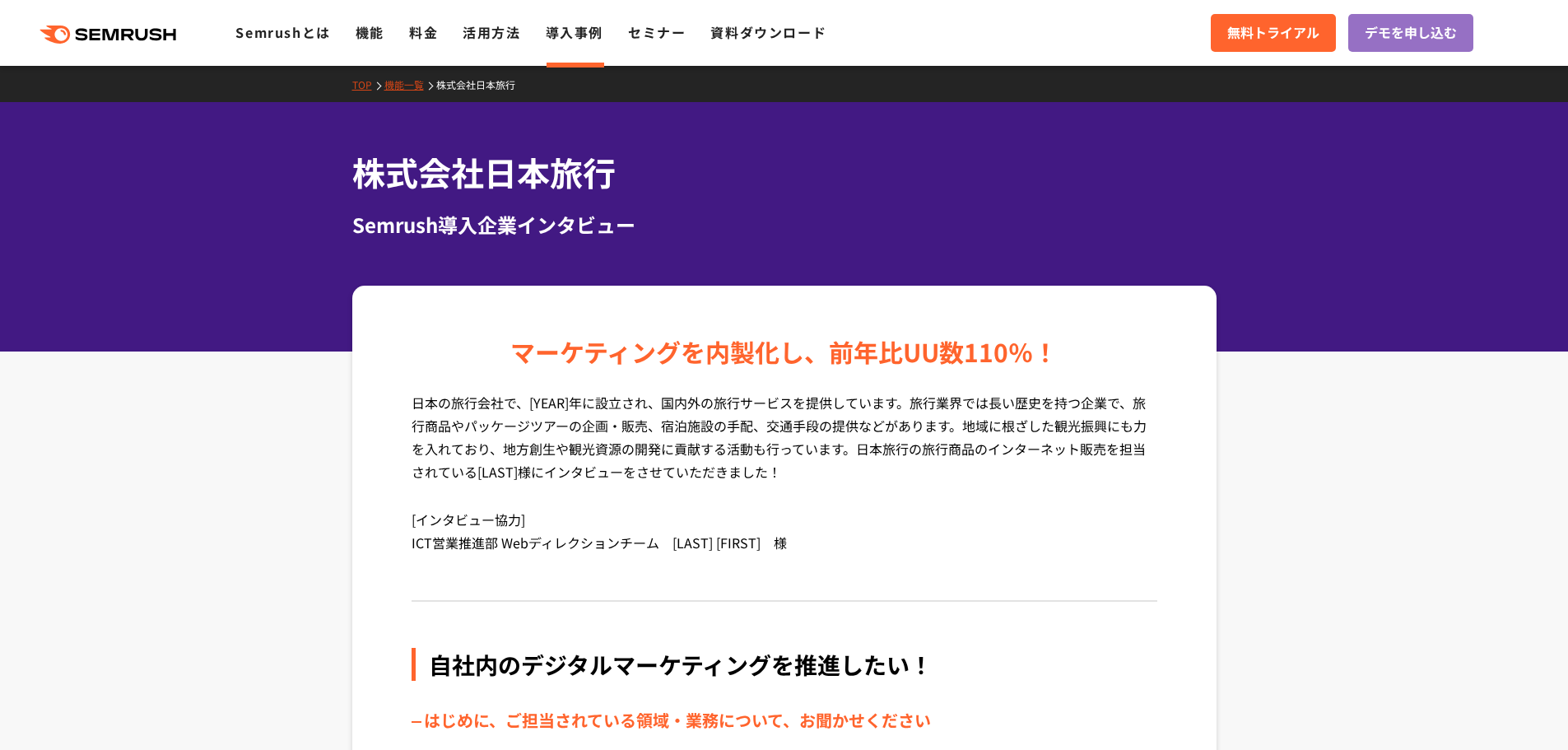 scroll, scrollTop: 0, scrollLeft: 0, axis: both 